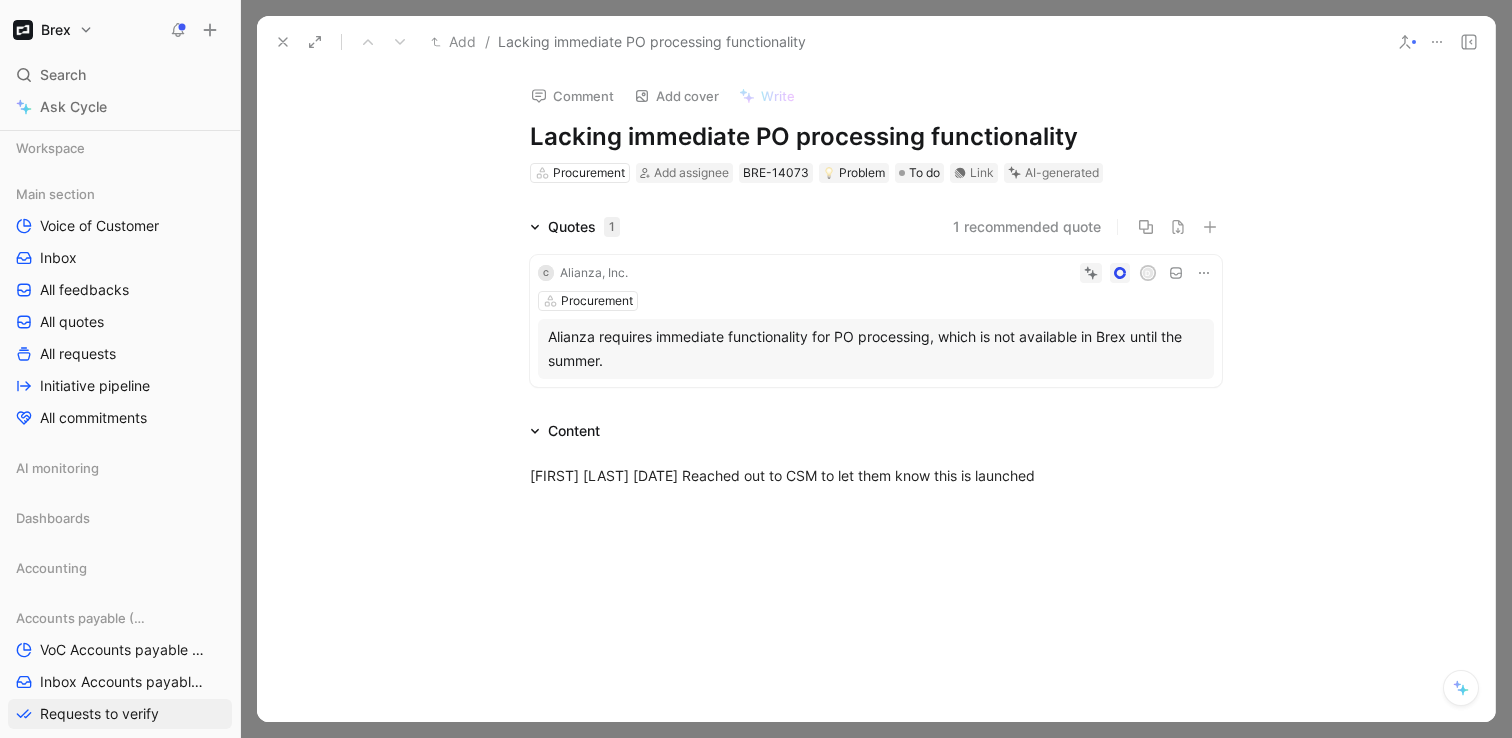 scroll, scrollTop: 0, scrollLeft: 0, axis: both 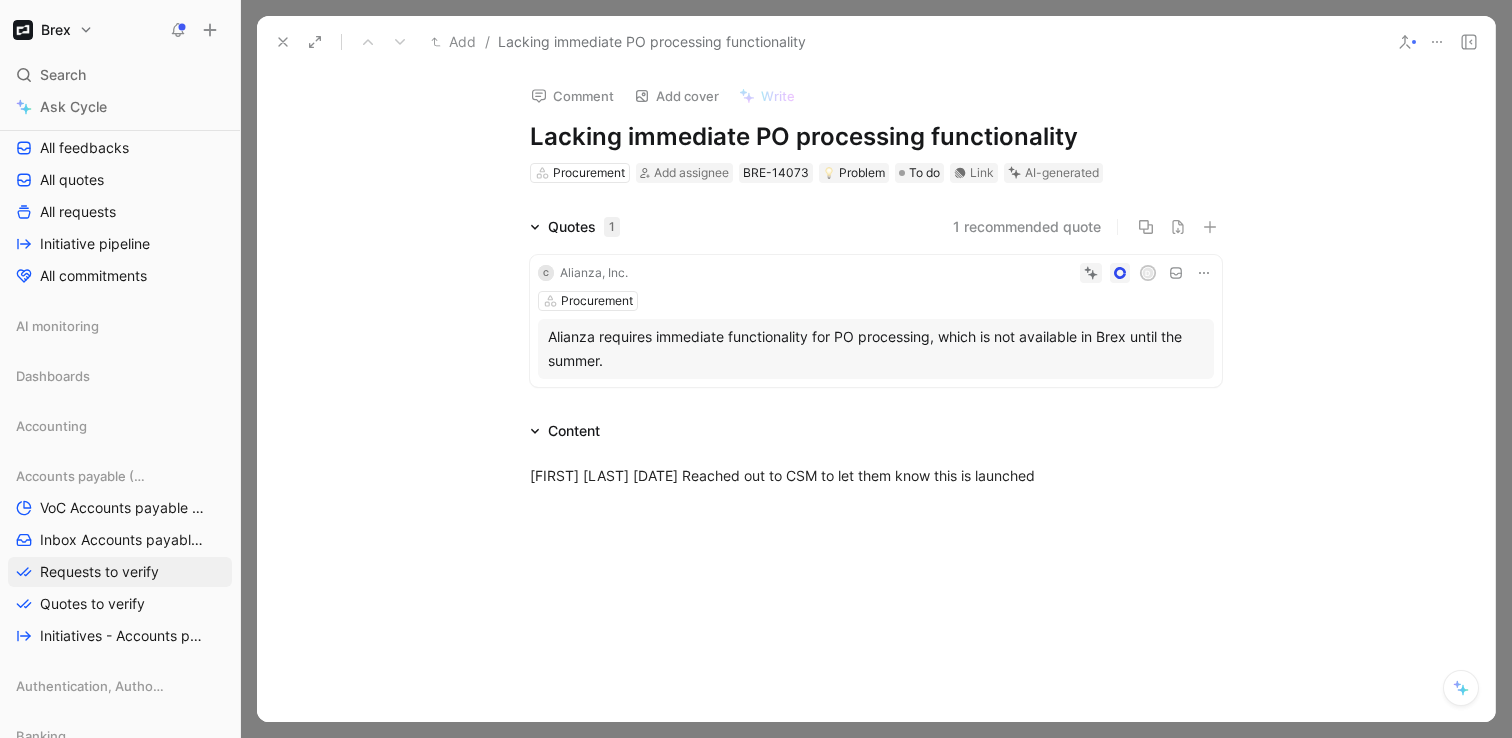 click at bounding box center (283, 42) 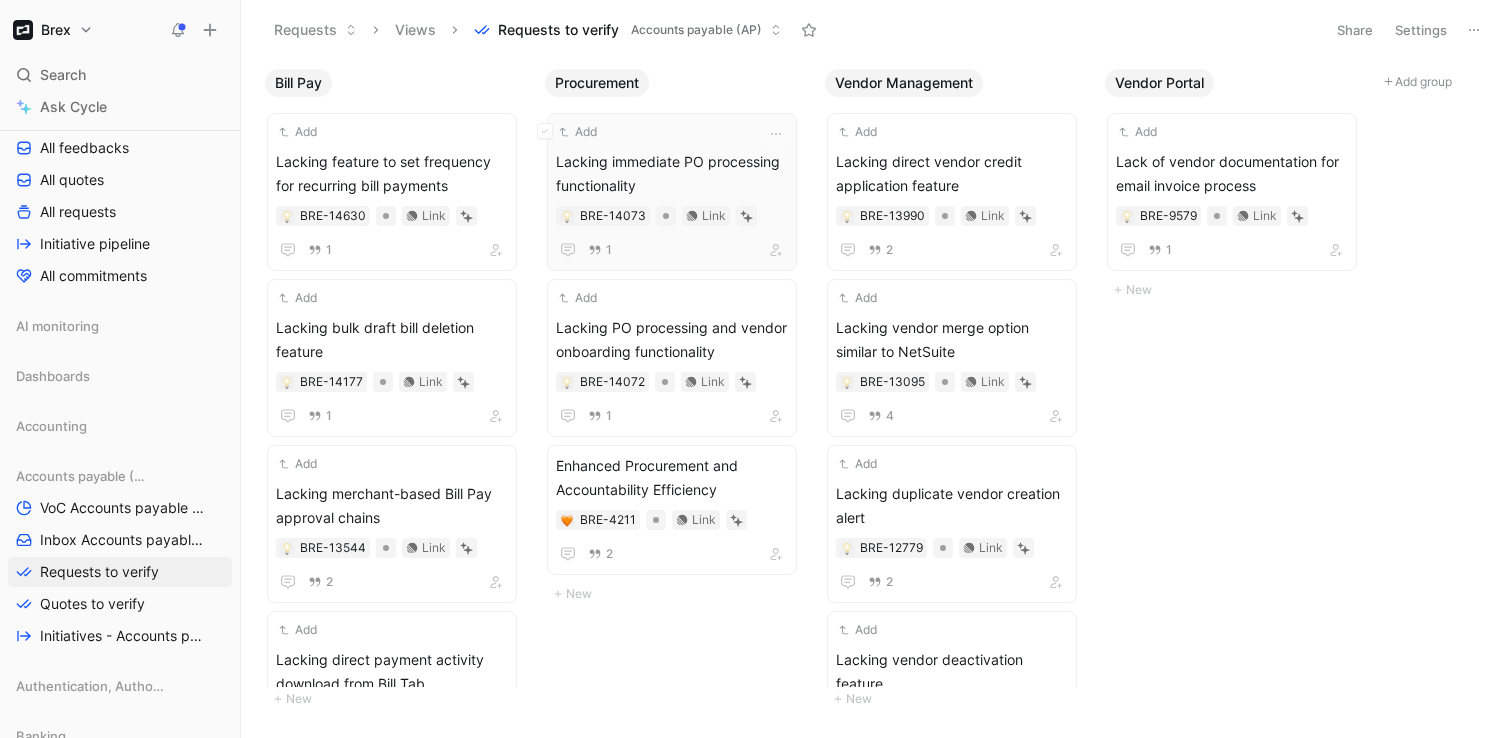 click at bounding box center (746, 216) 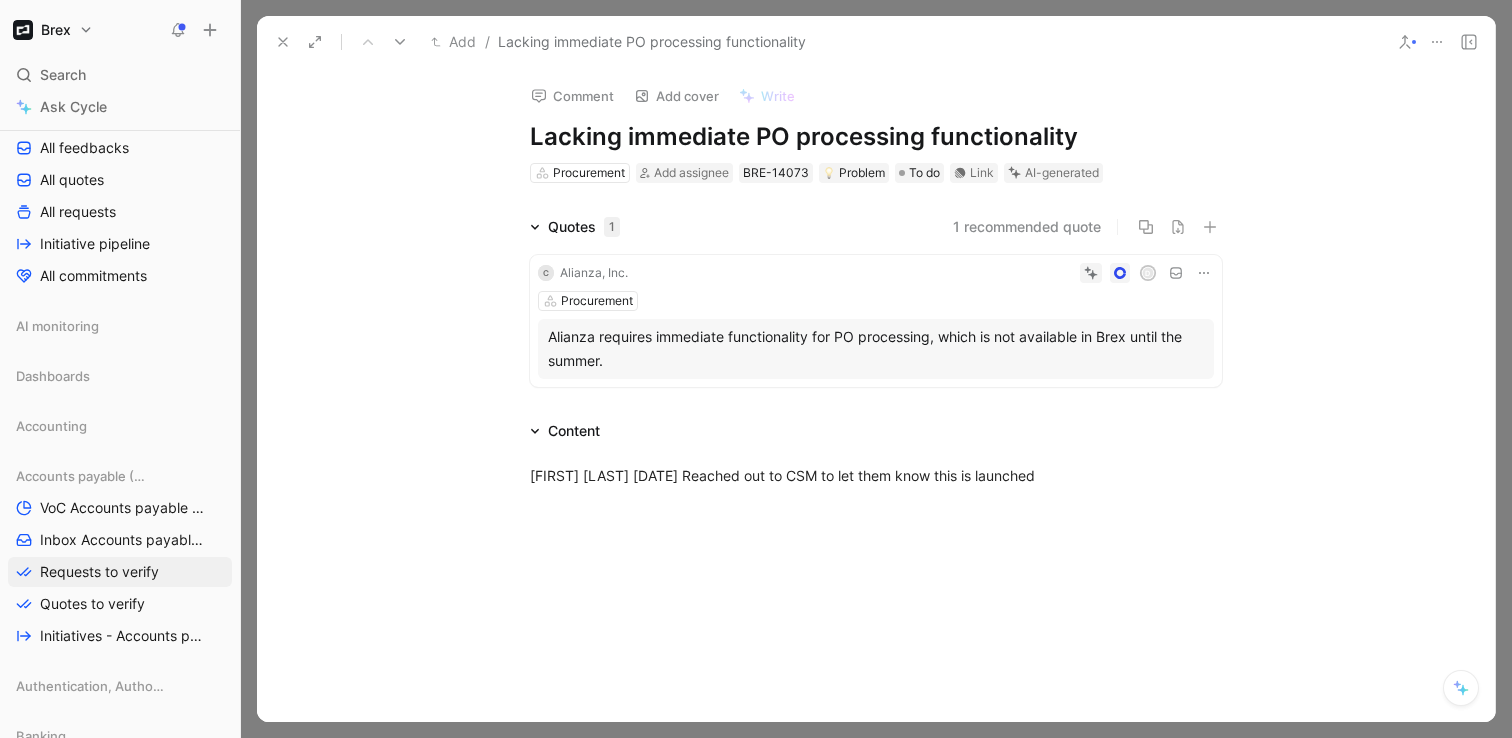 click at bounding box center [1091, 273] 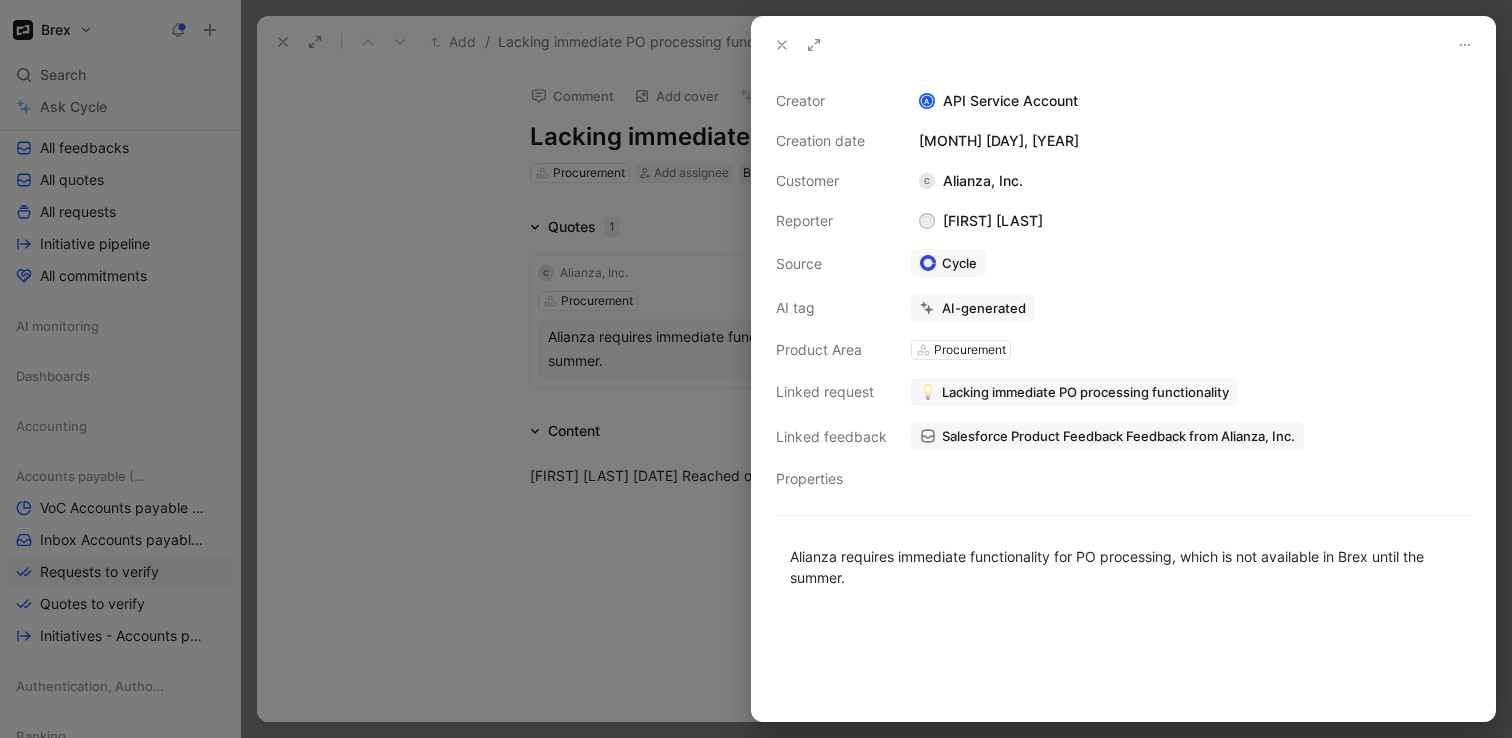 click at bounding box center [782, 45] 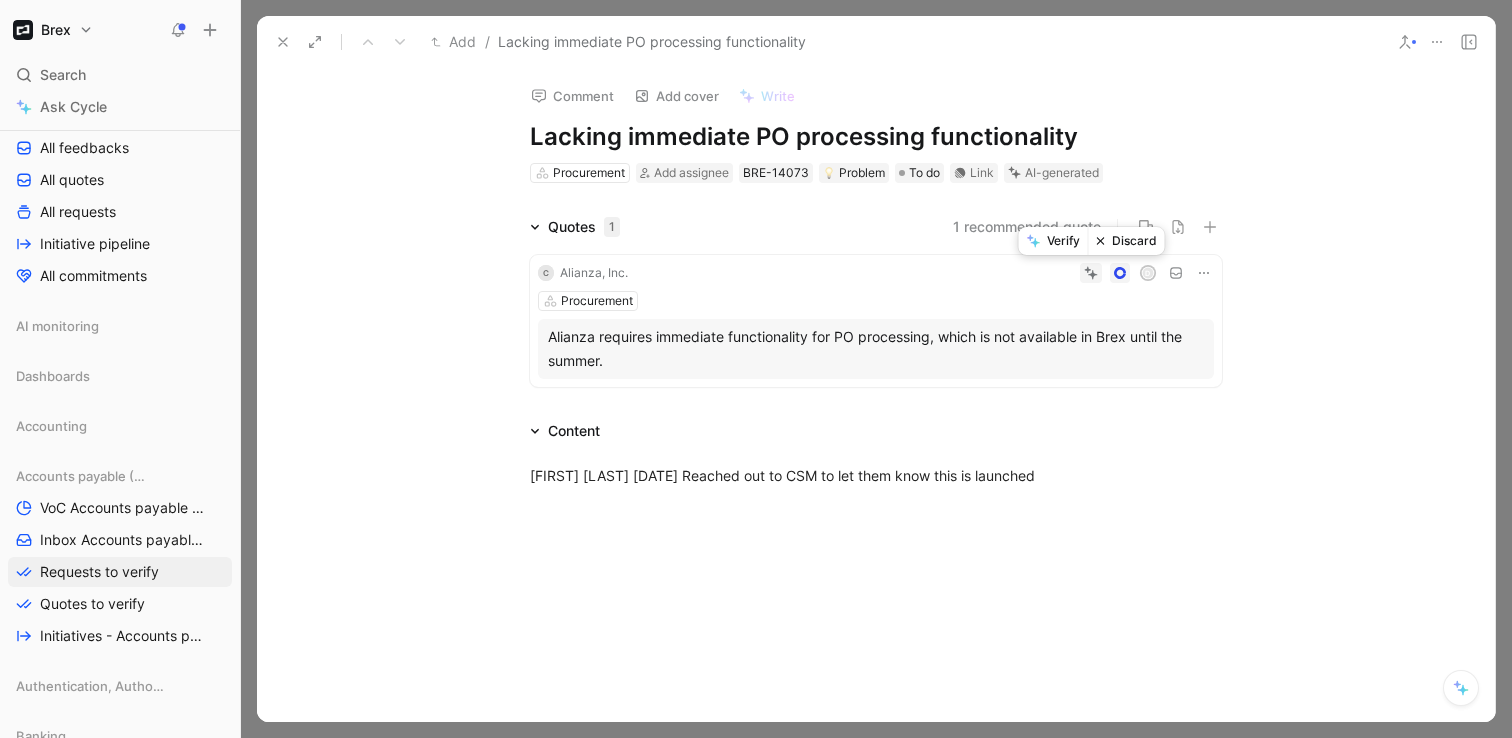 click on "Verify" at bounding box center (1053, 241) 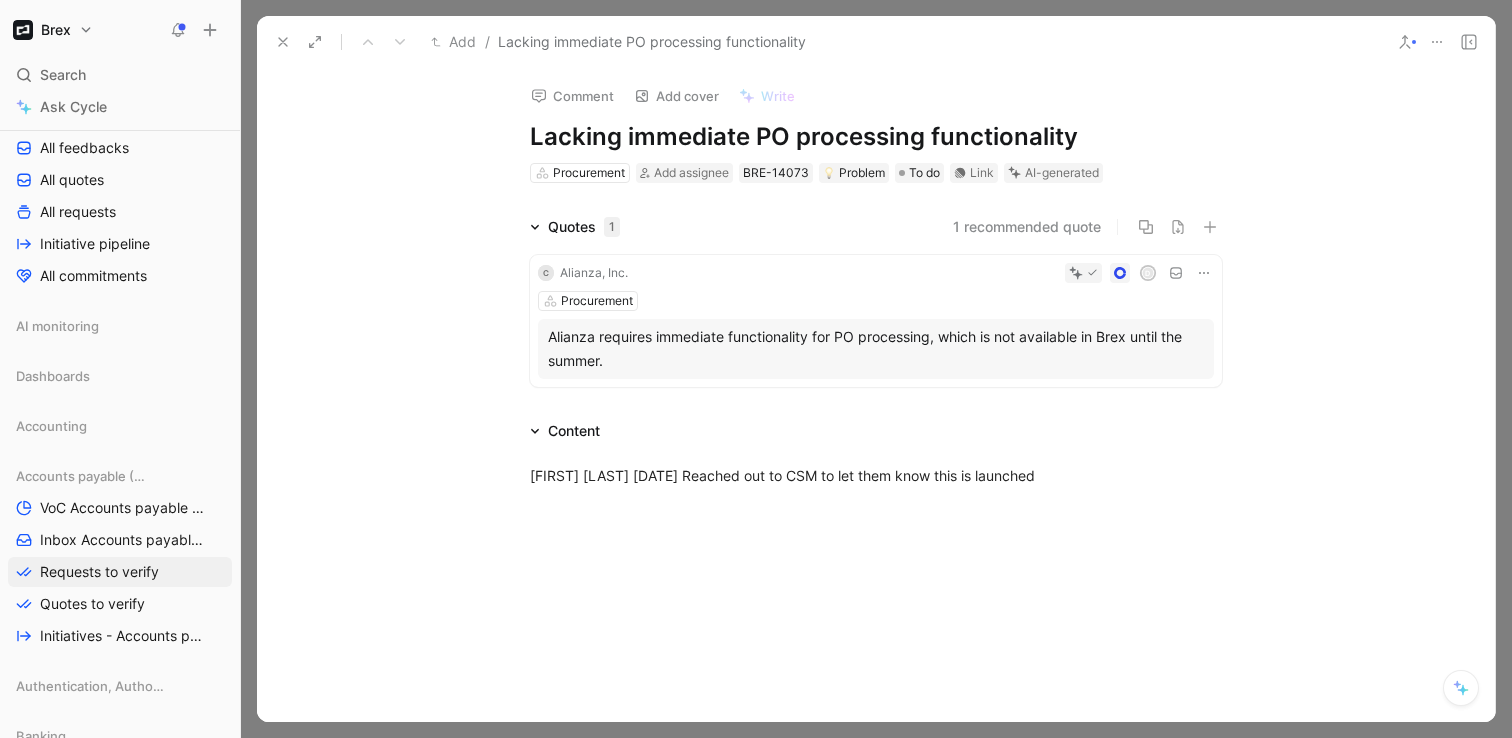 click at bounding box center [283, 42] 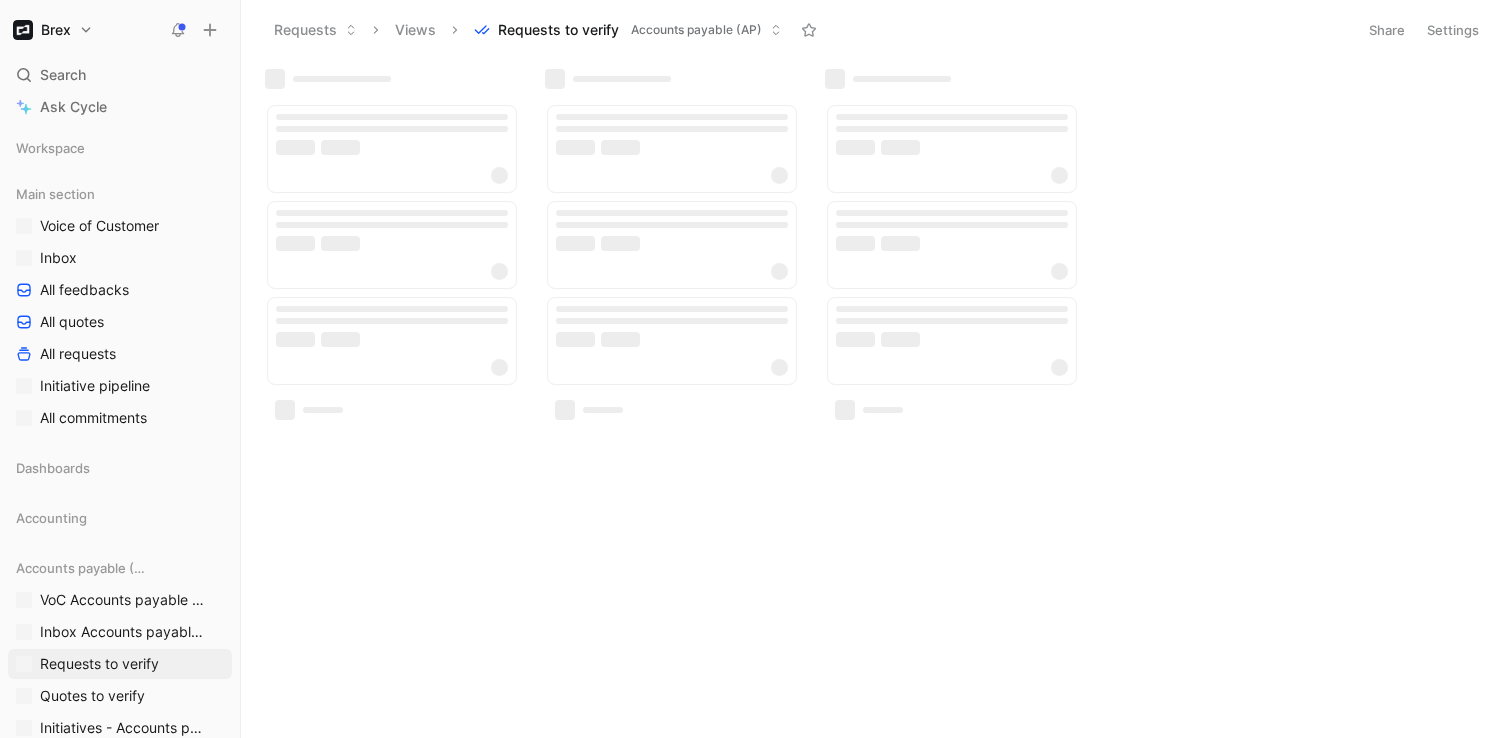 scroll, scrollTop: 0, scrollLeft: 0, axis: both 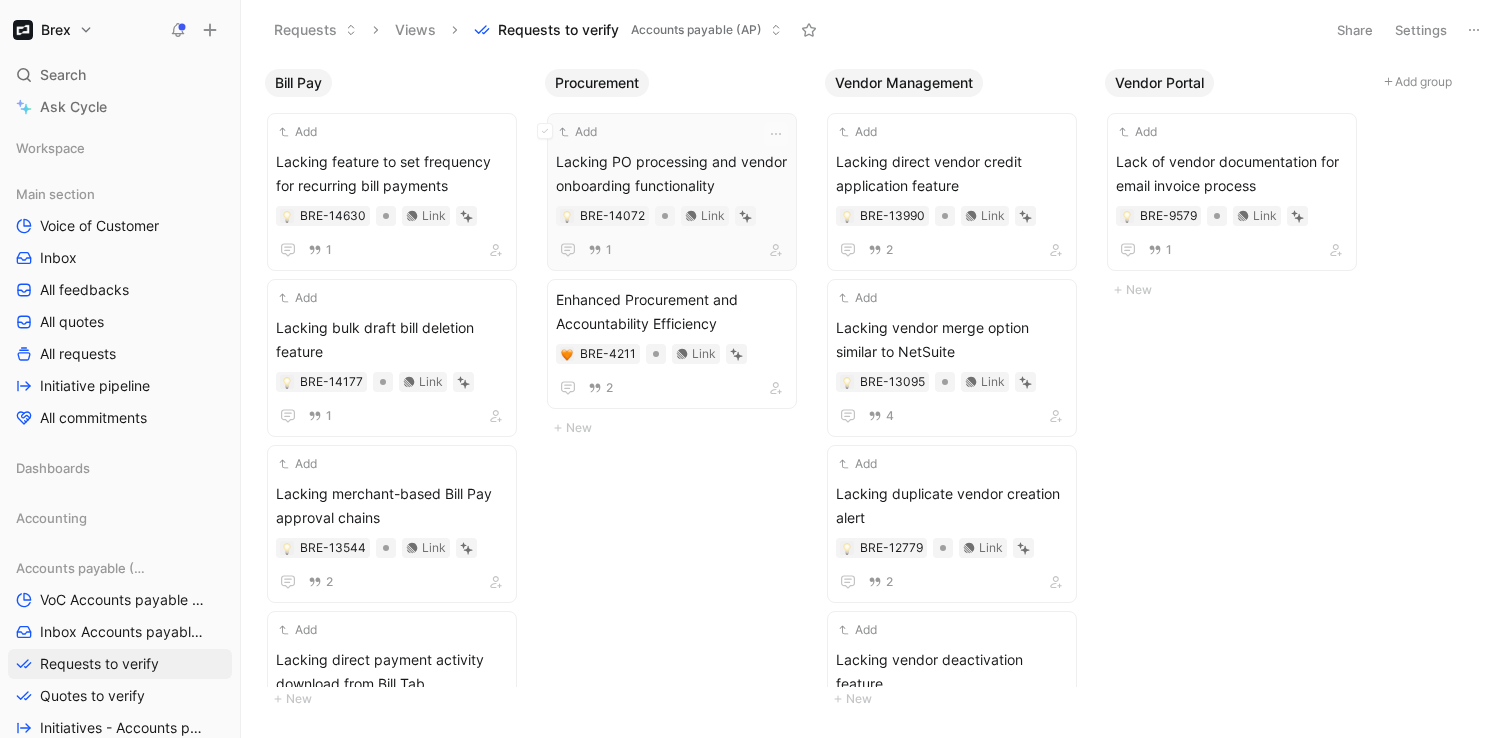 click at bounding box center (745, 216) 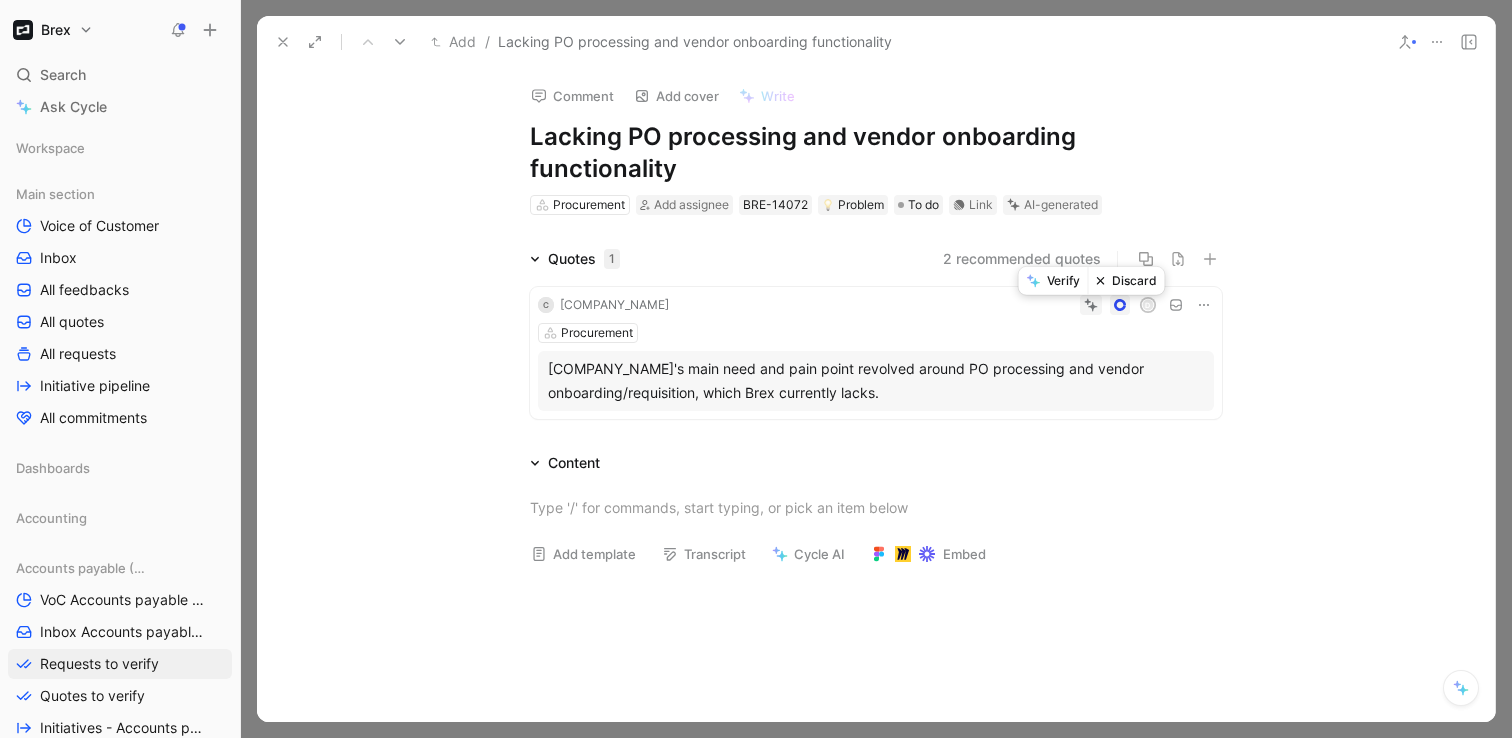 click at bounding box center [1092, 306] 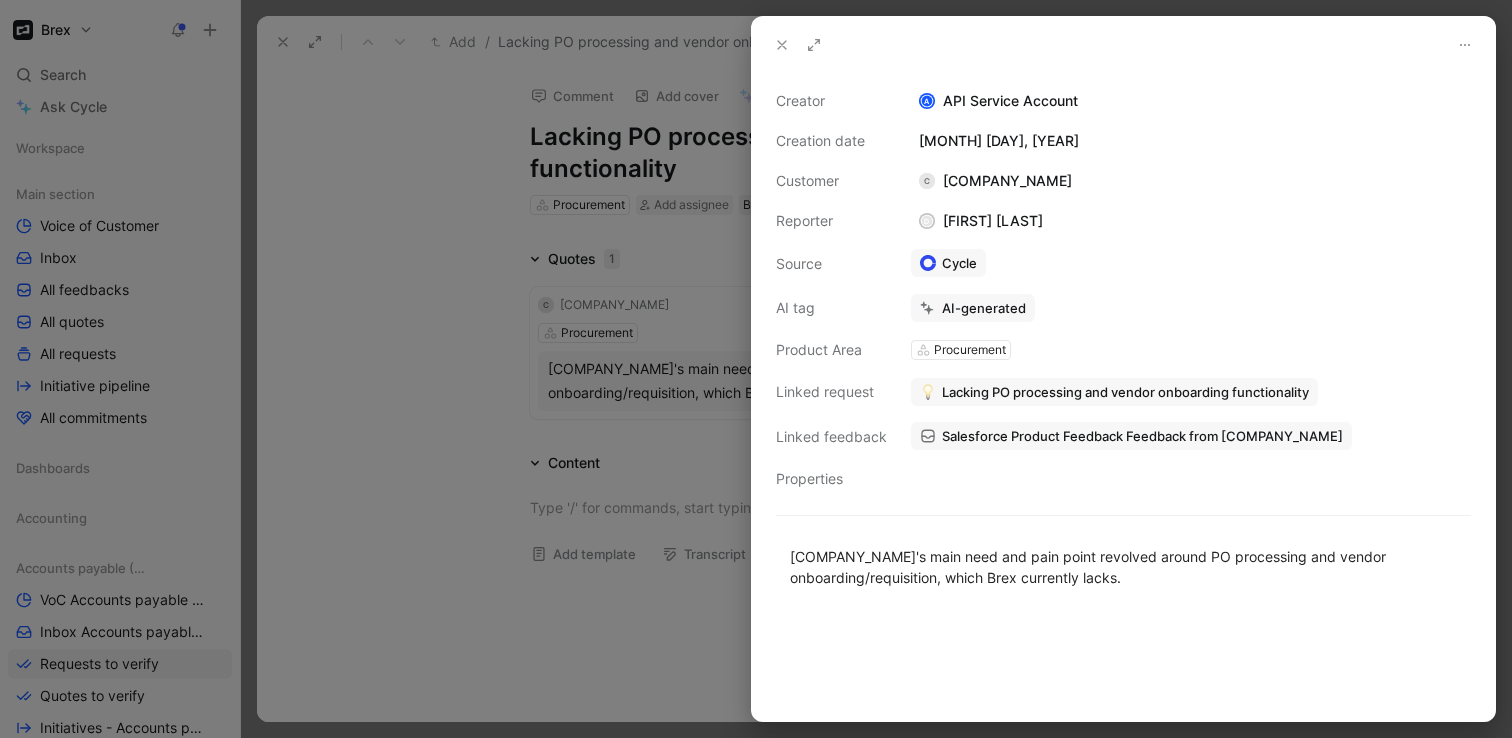 click at bounding box center [782, 45] 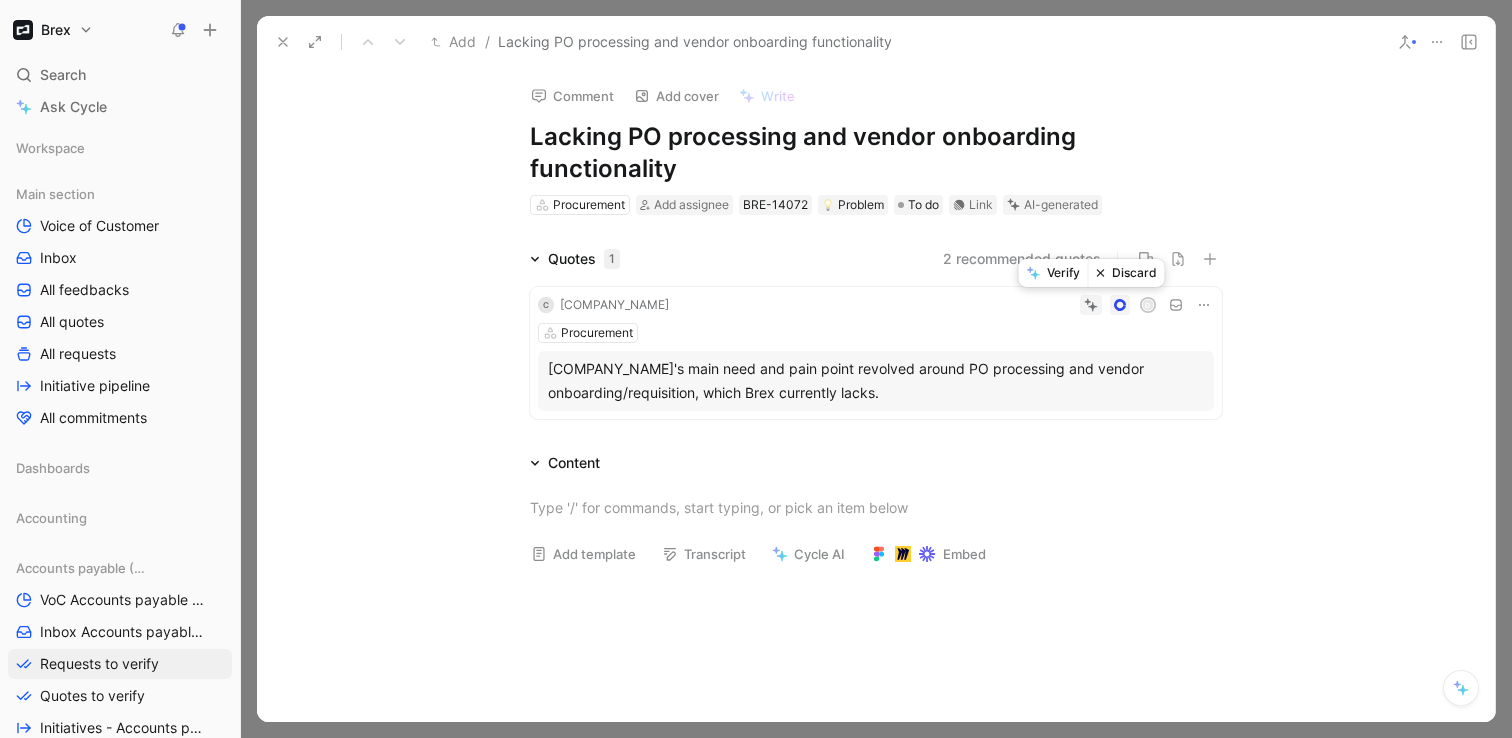 click on "Verify" at bounding box center (1053, 273) 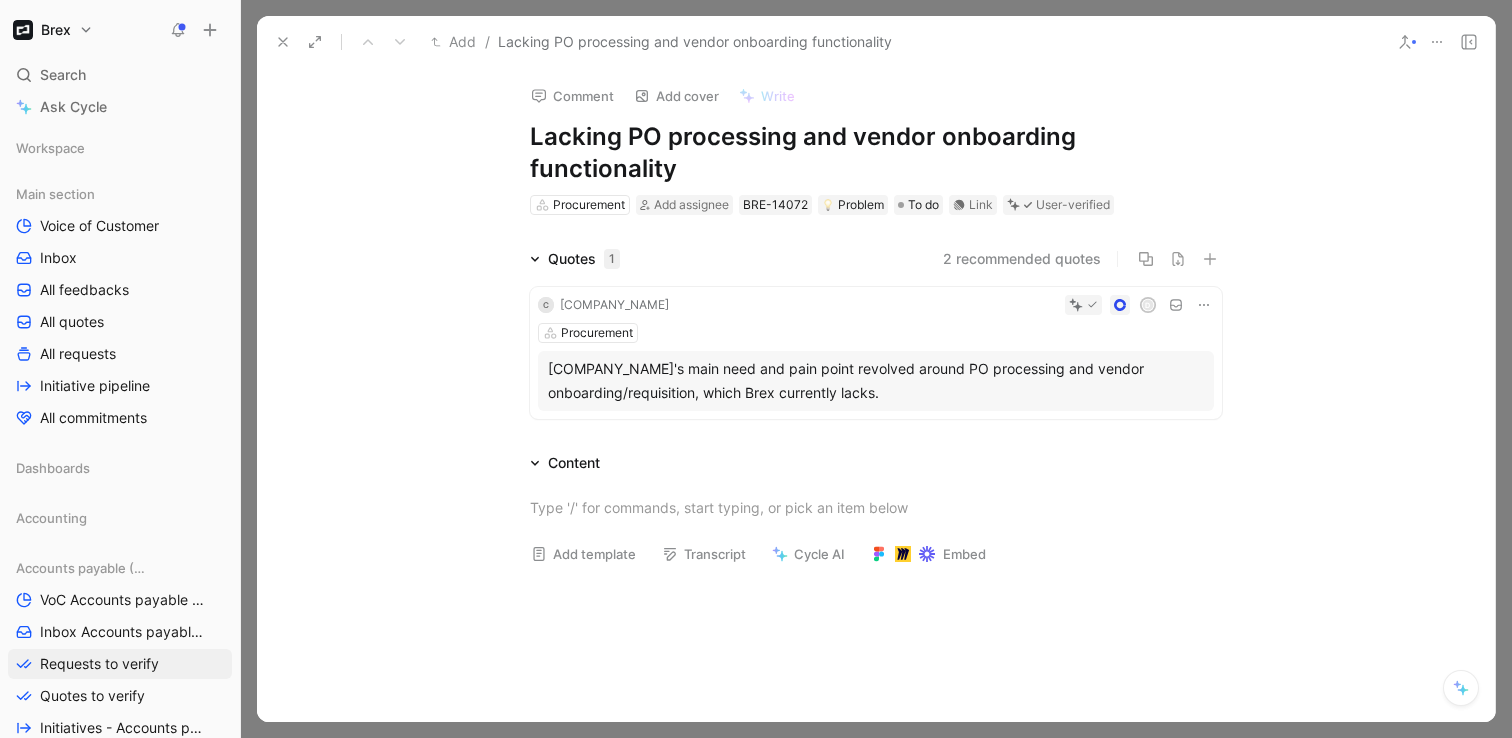 click at bounding box center [283, 42] 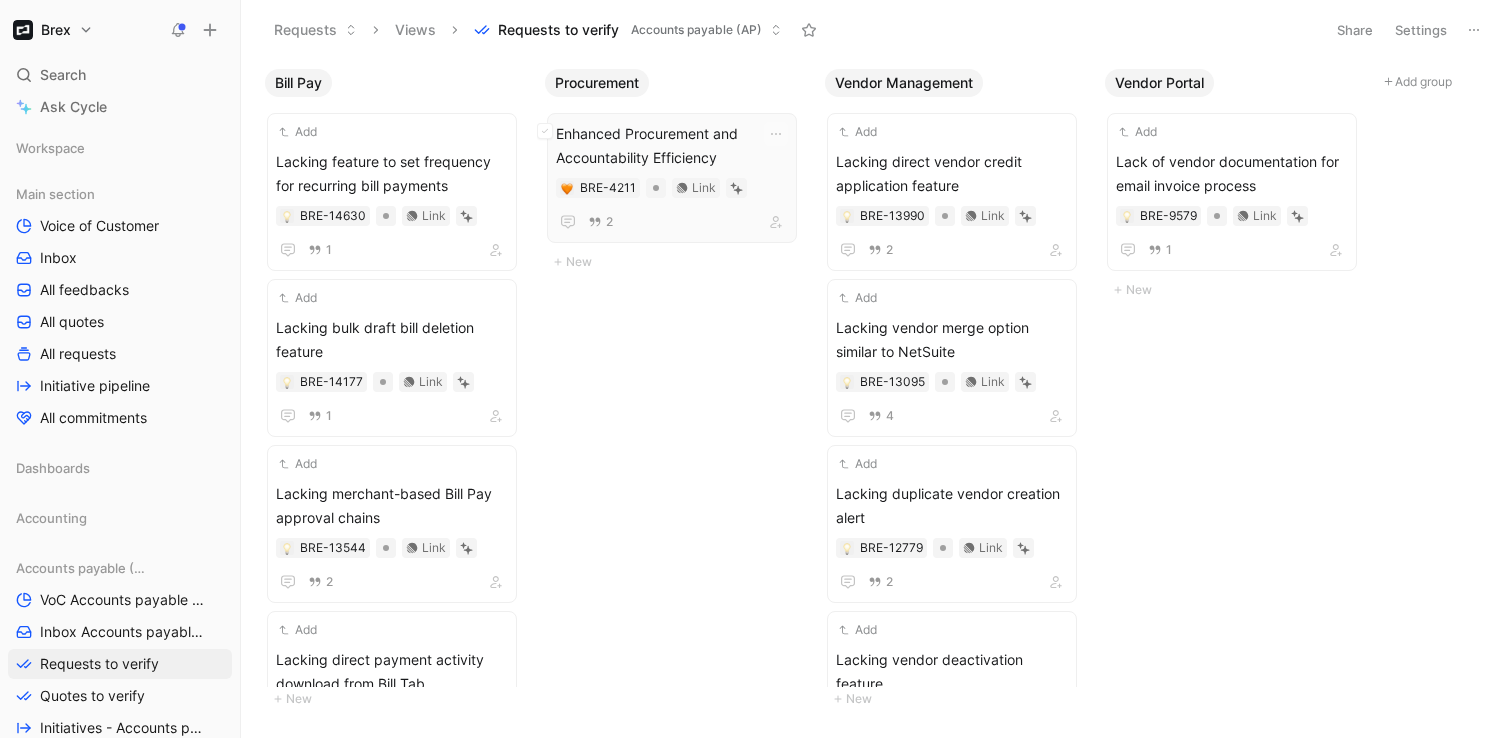 click on "2" at bounding box center (672, 222) 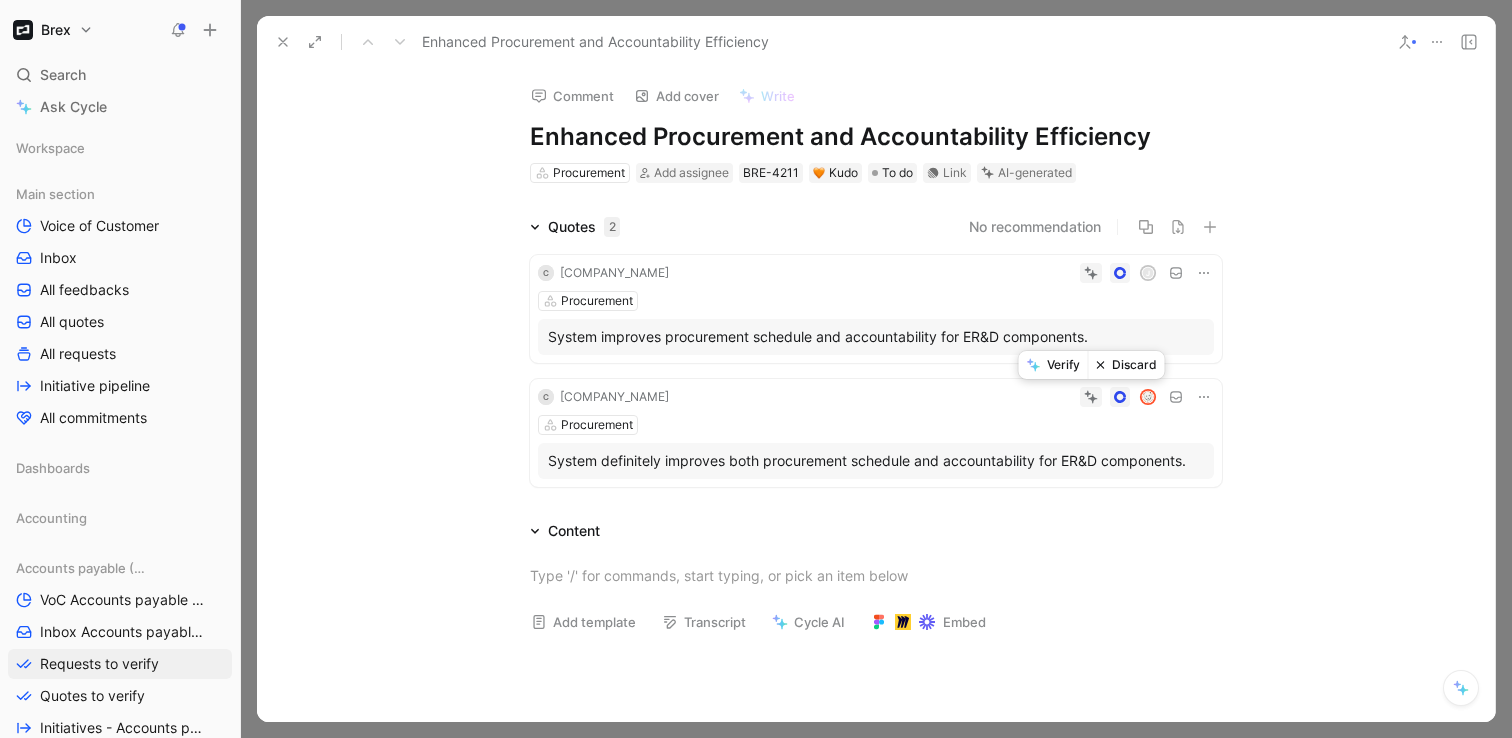 click on "Verify" at bounding box center (1053, 365) 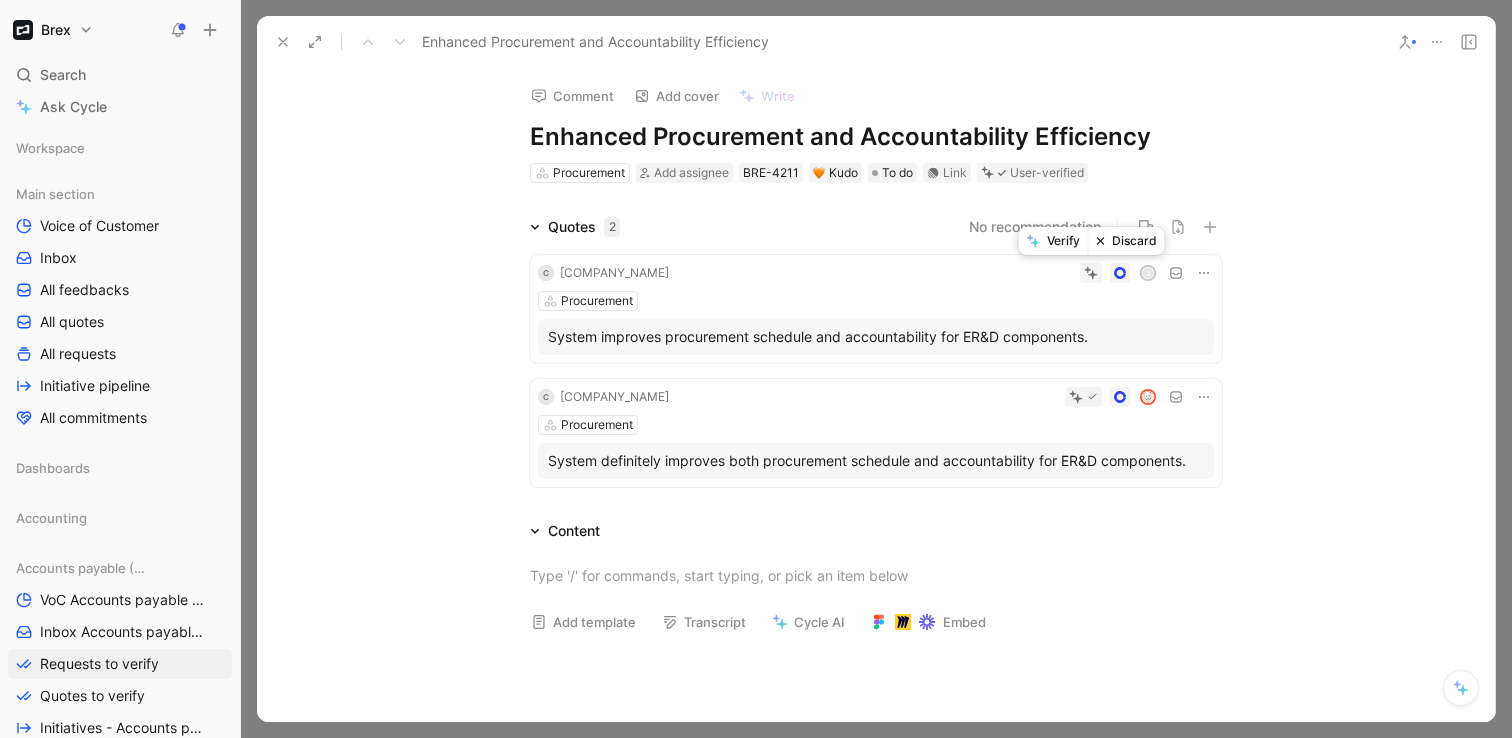 click on "Verify" at bounding box center (1053, 241) 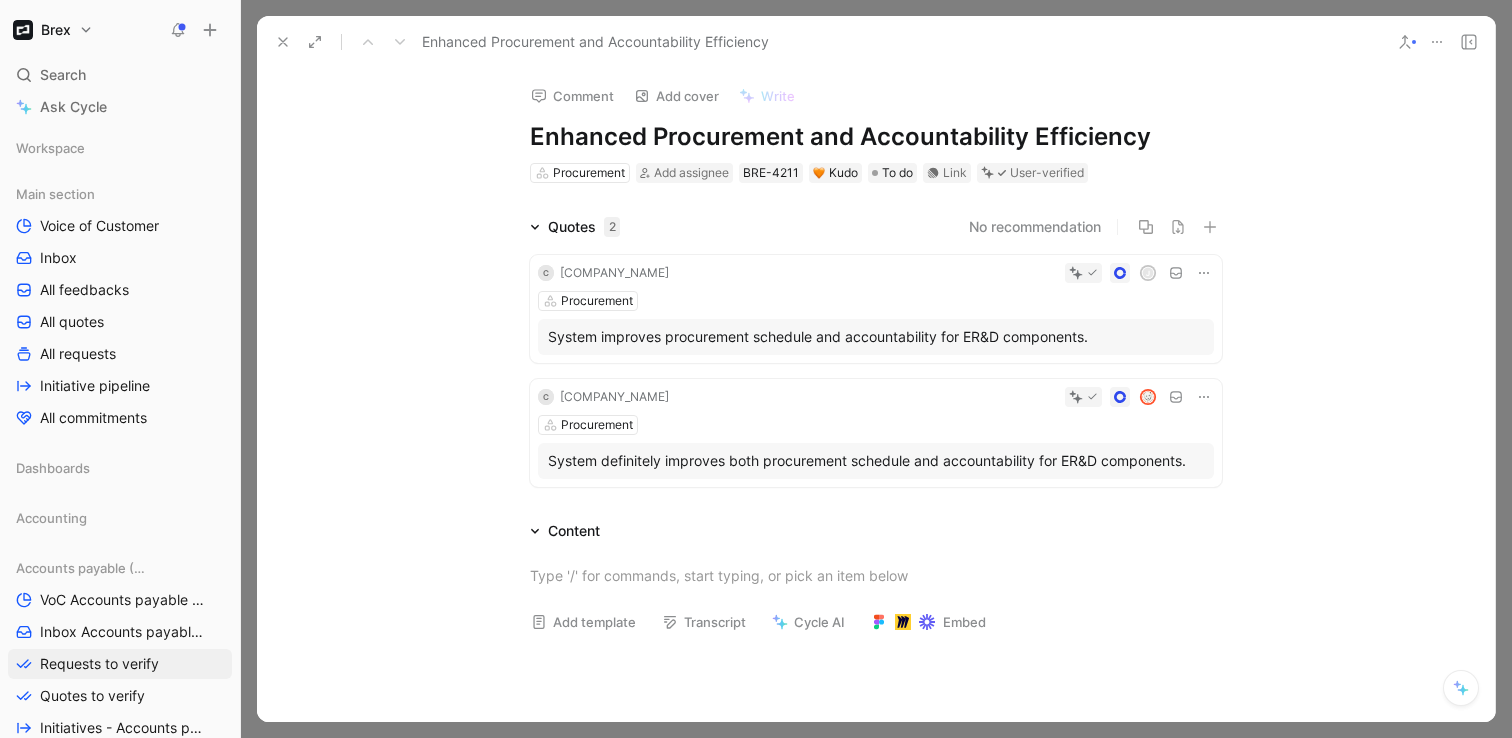 click at bounding box center (283, 42) 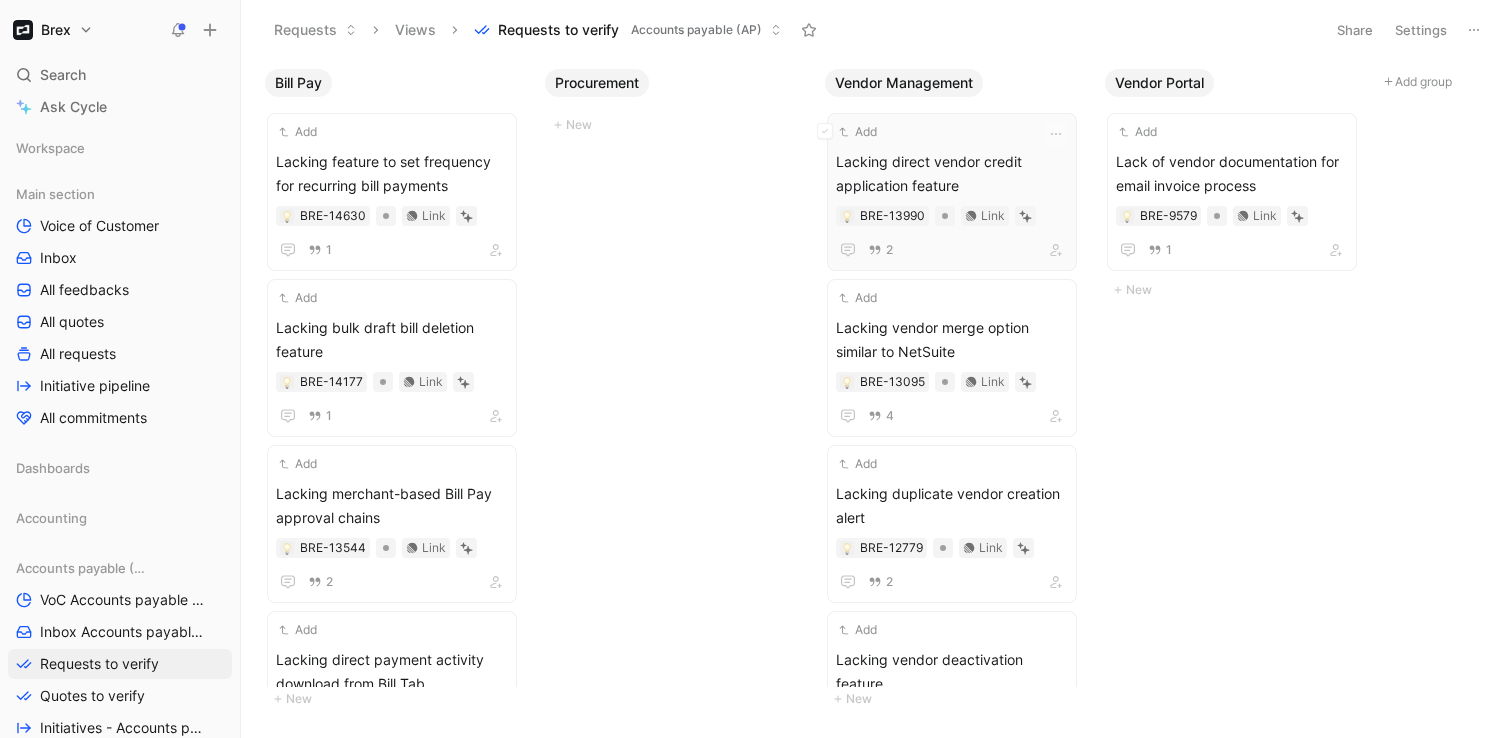 click on "Lacking direct vendor credit application feature" at bounding box center [952, 174] 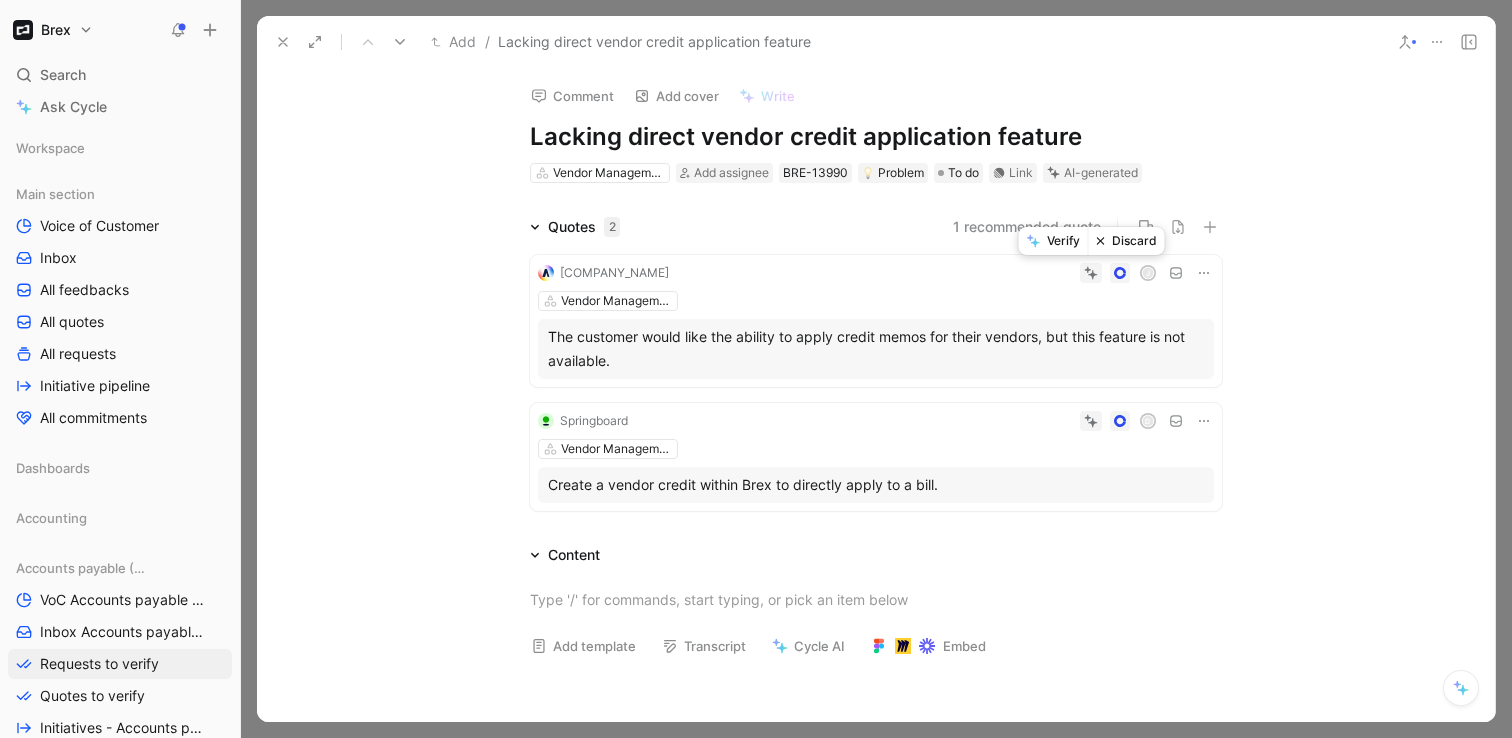 click on "Verify" at bounding box center [1053, 241] 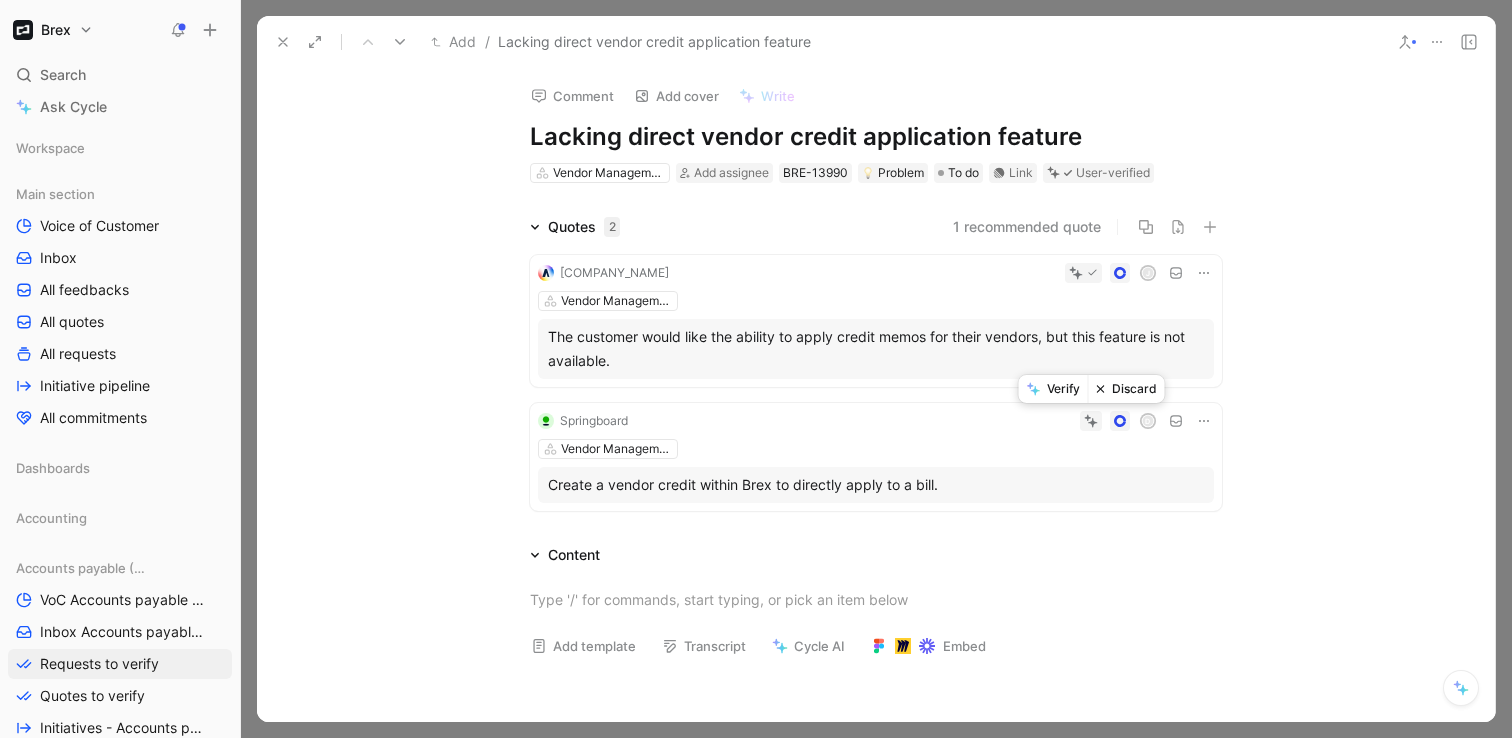 click on "Verify" at bounding box center [1053, 389] 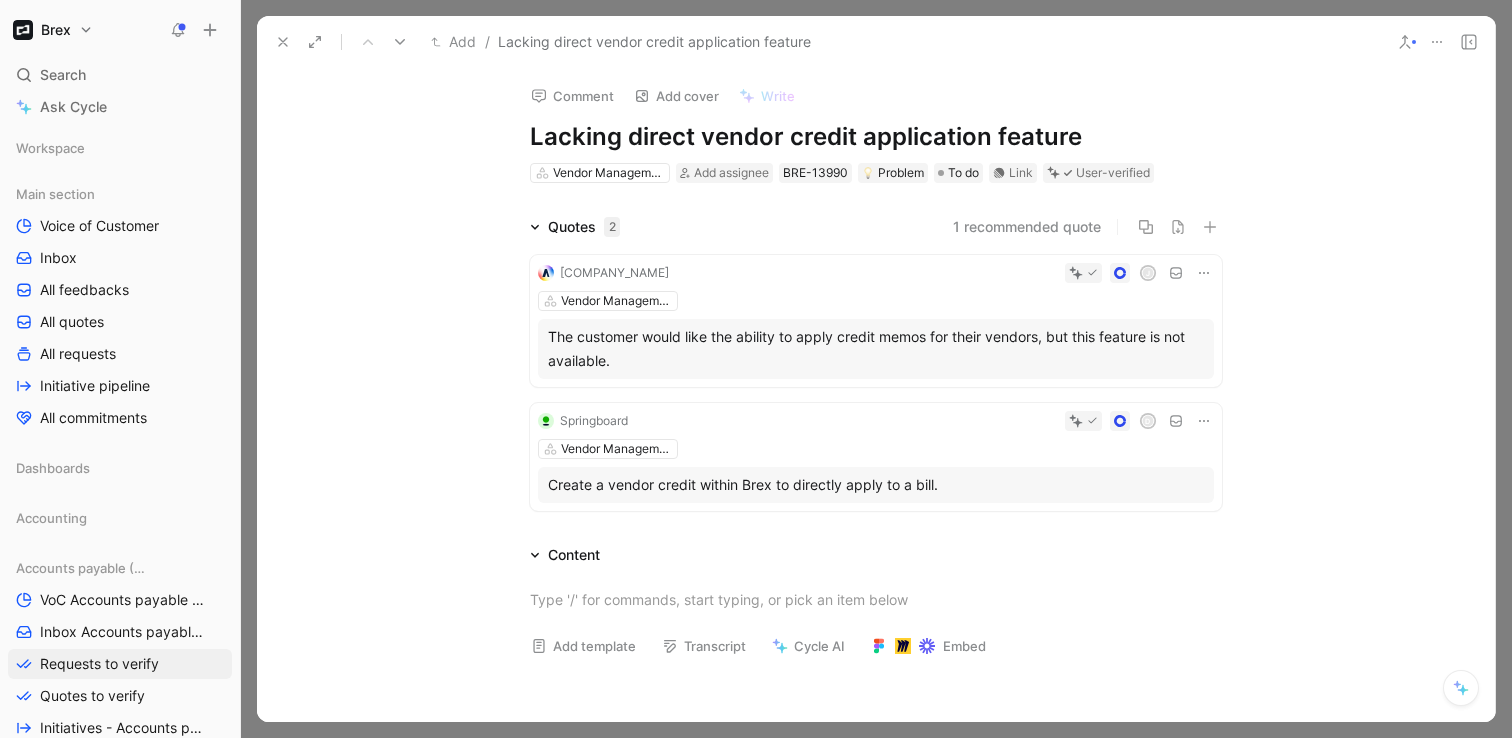 click at bounding box center (283, 42) 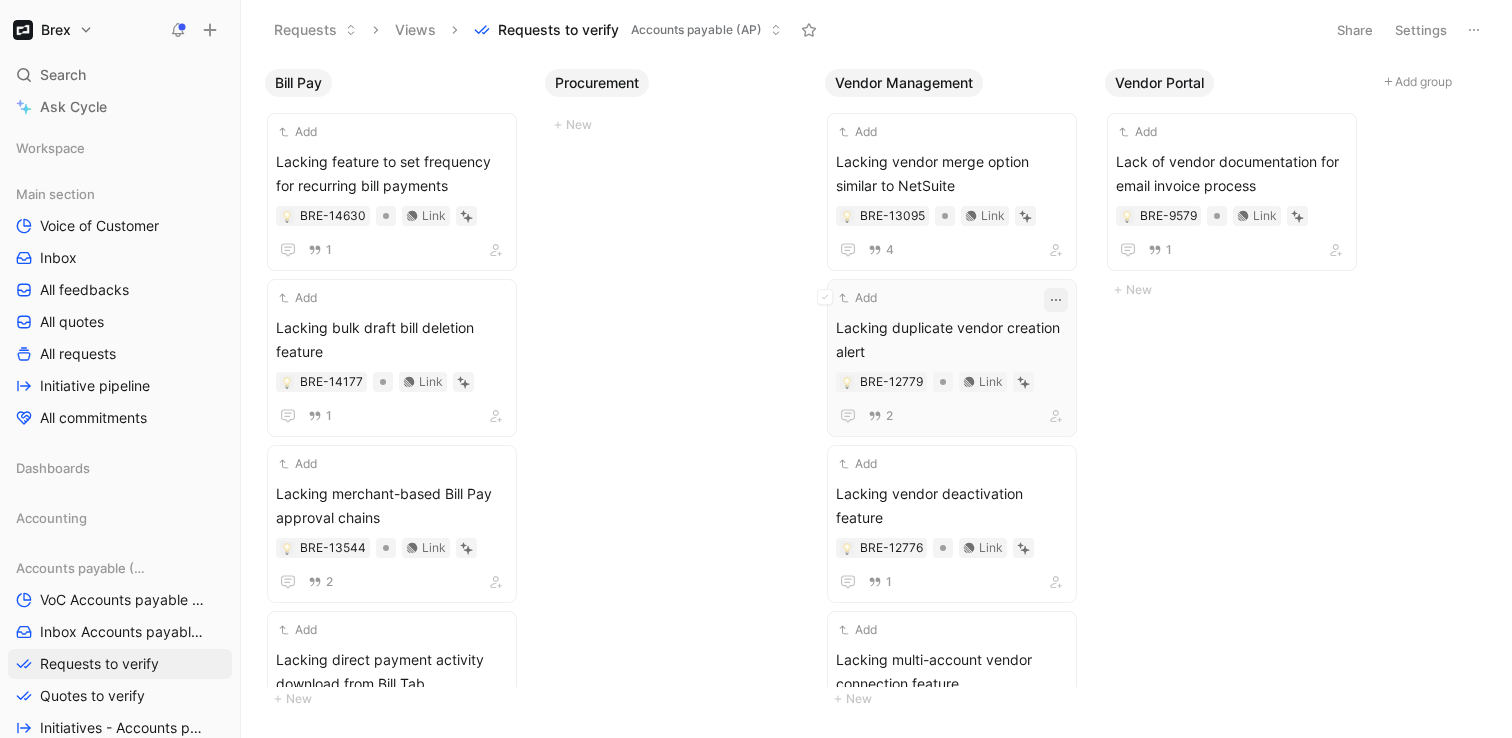 click at bounding box center [1056, 300] 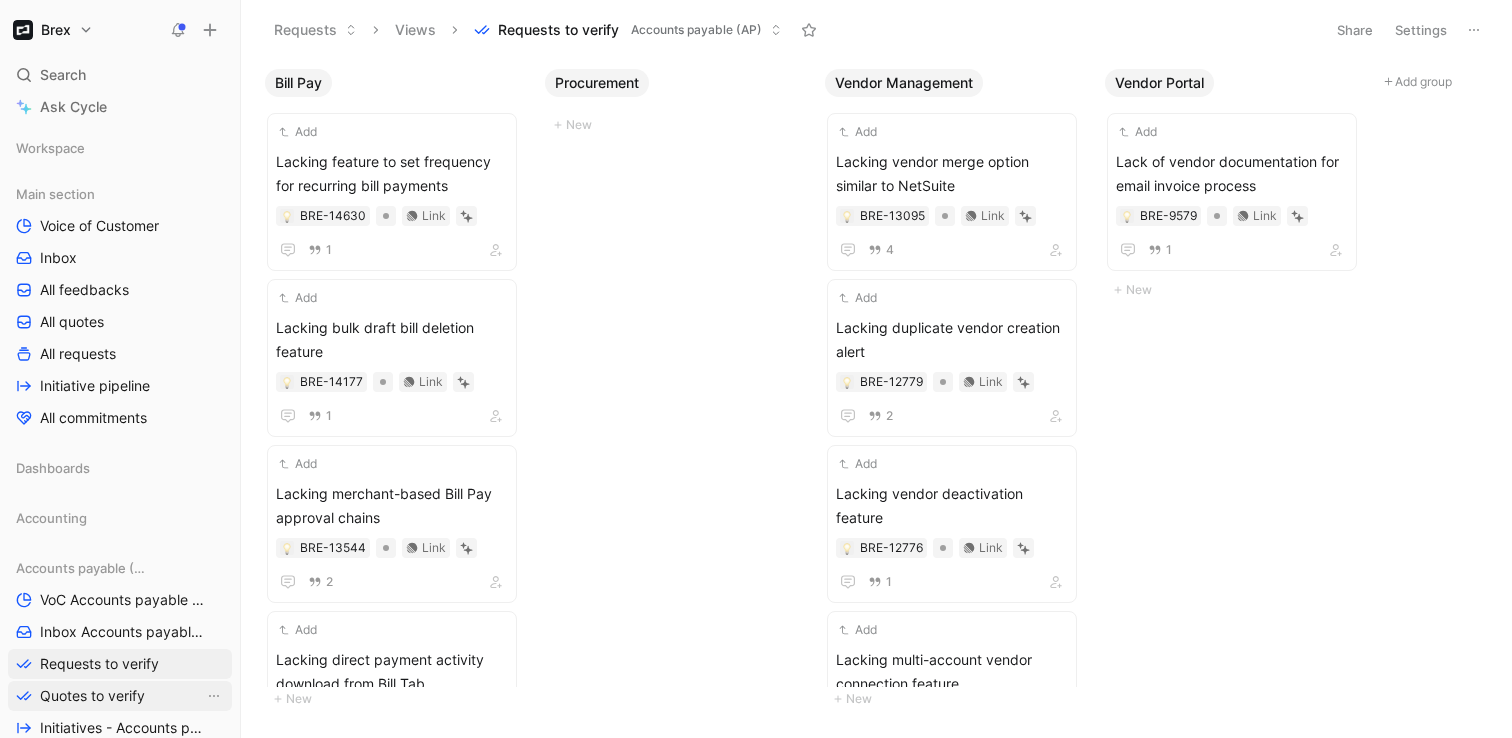 click on "Quotes to verify" at bounding box center (92, 696) 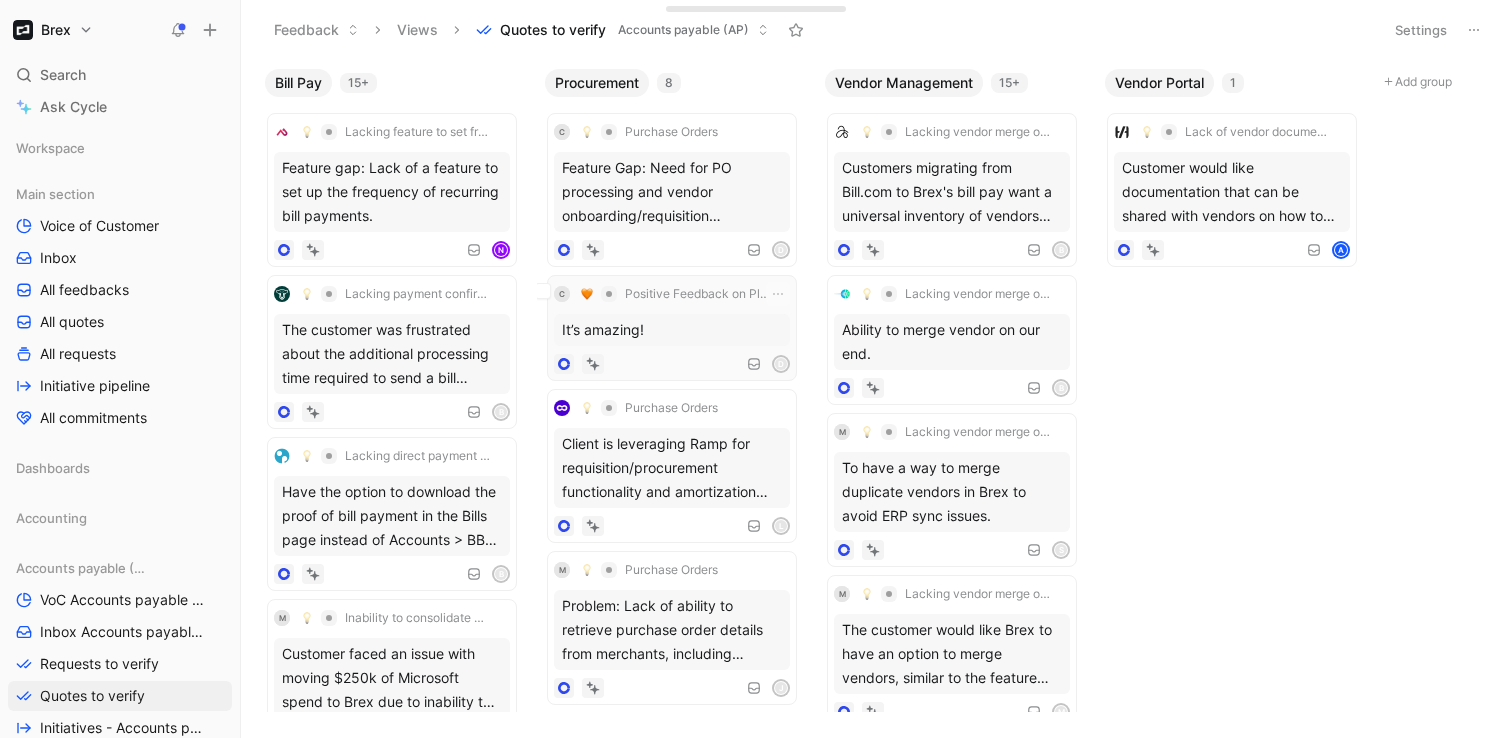 click on "D" at bounding box center [672, 364] 